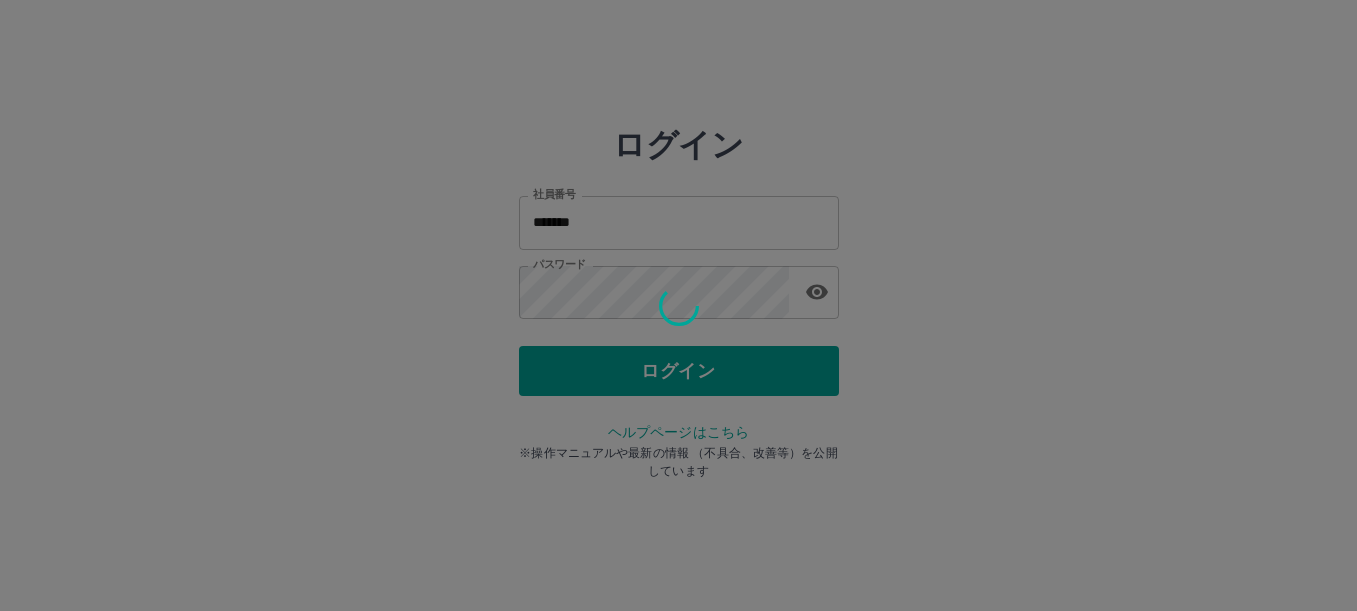 scroll, scrollTop: 0, scrollLeft: 0, axis: both 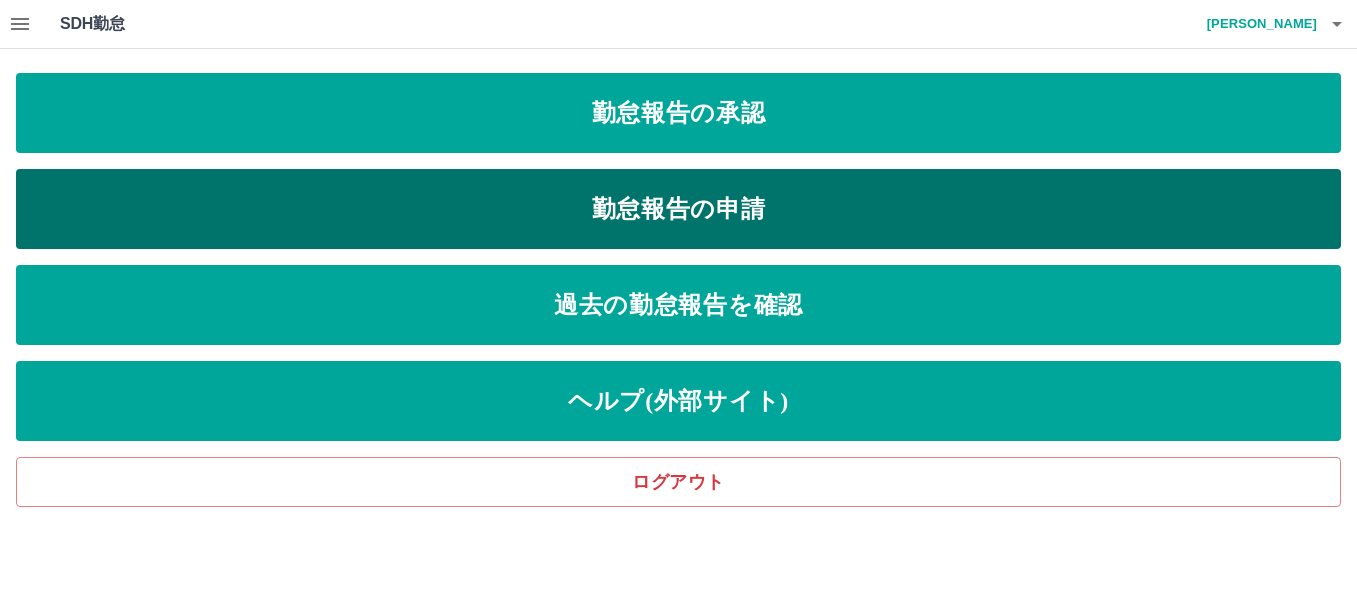 click on "勤怠報告の申請" at bounding box center [678, 209] 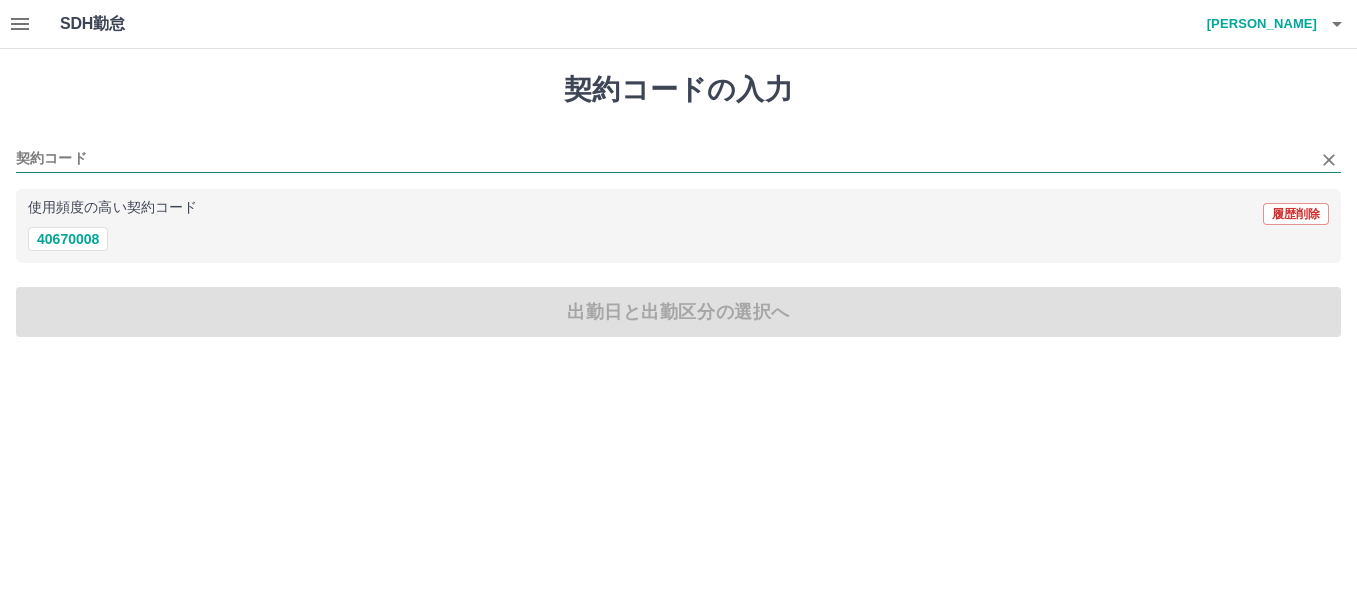 click on "契約コード" at bounding box center [663, 159] 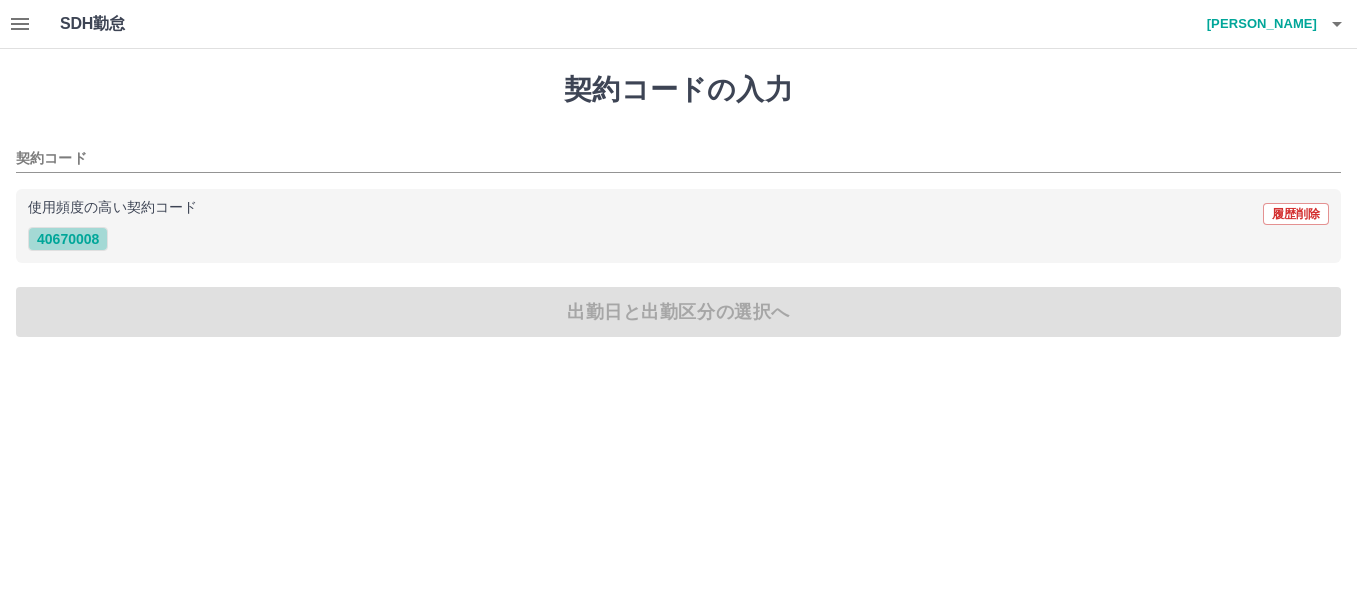 click on "40670008" at bounding box center [68, 239] 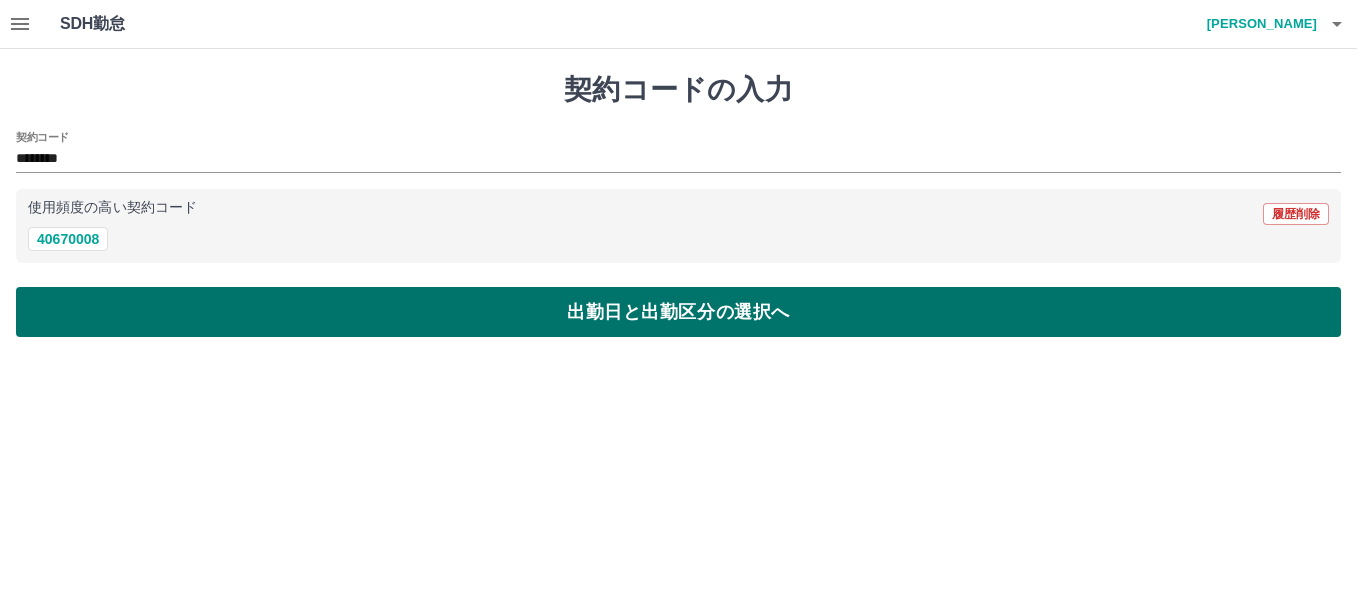 click on "出勤日と出勤区分の選択へ" at bounding box center [678, 312] 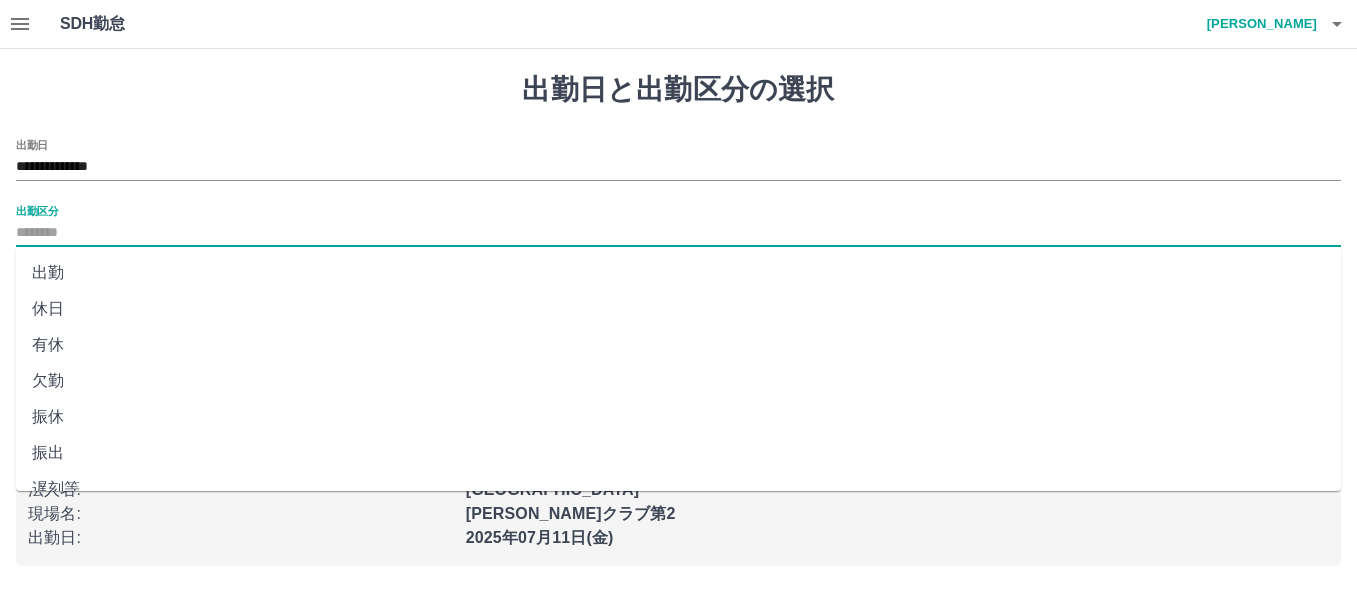 click on "出勤区分" at bounding box center (678, 233) 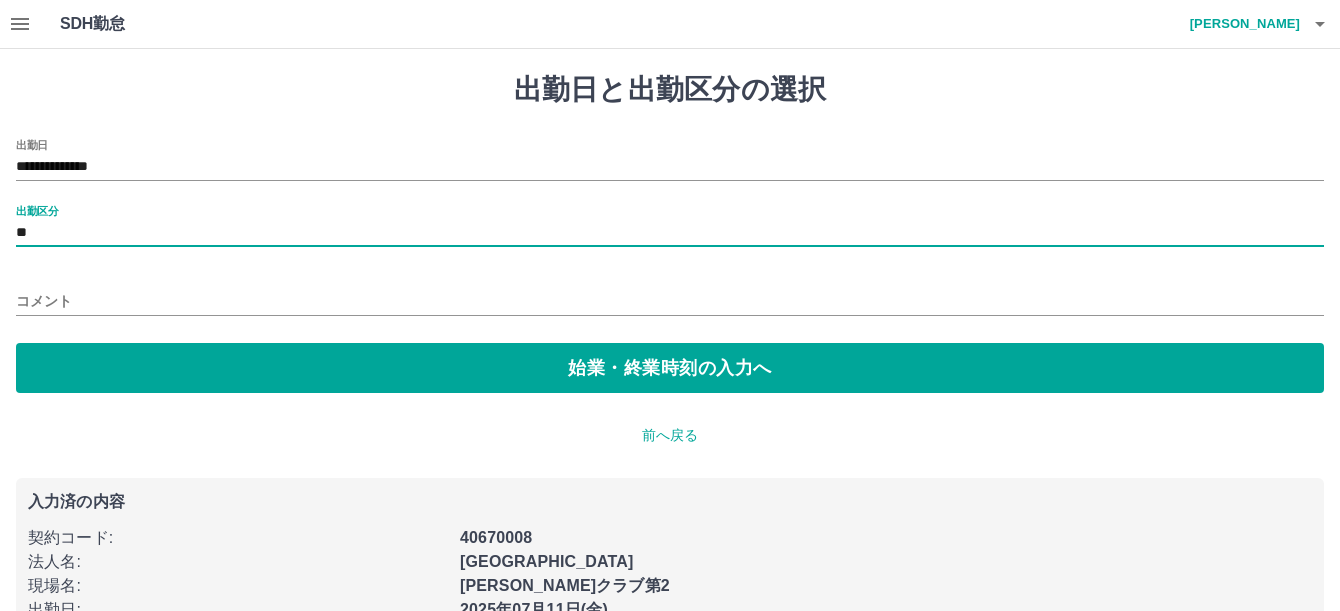 click on "コメント" at bounding box center [670, 301] 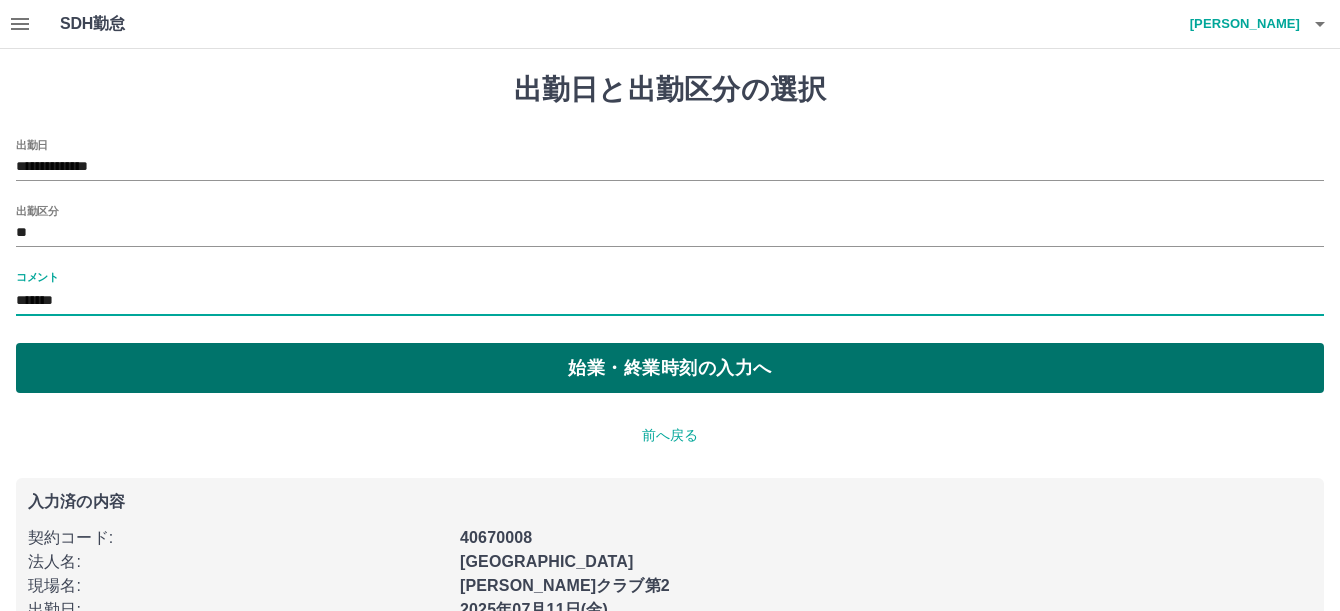 type on "*******" 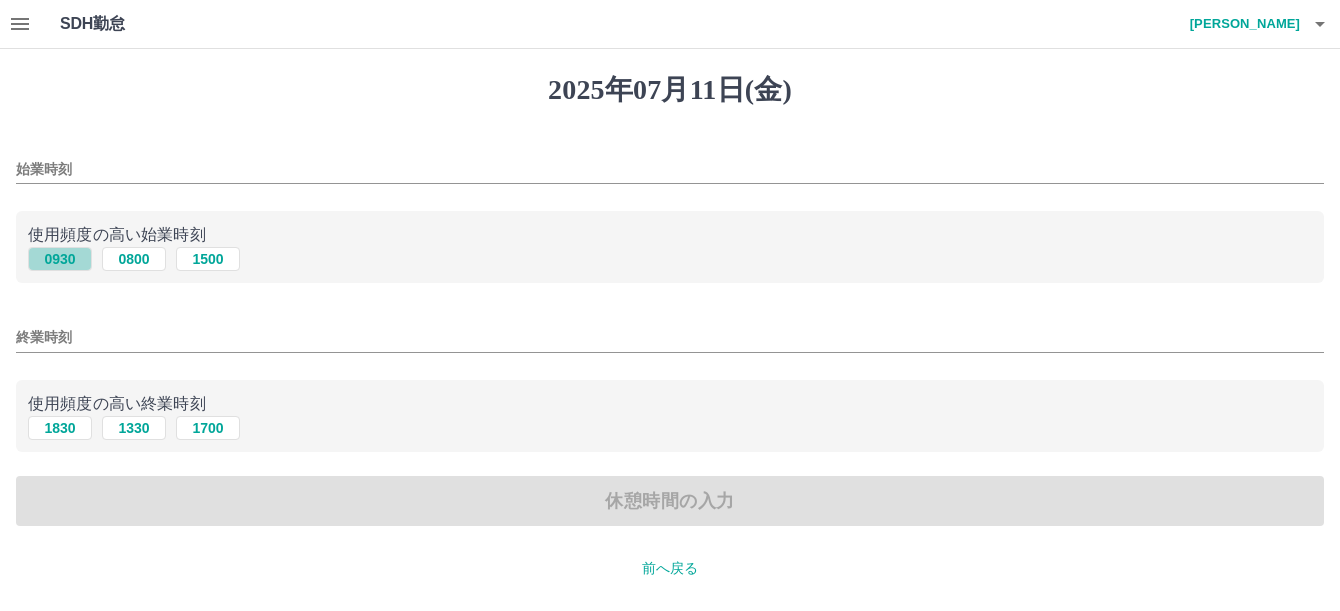 click on "0930" at bounding box center (60, 259) 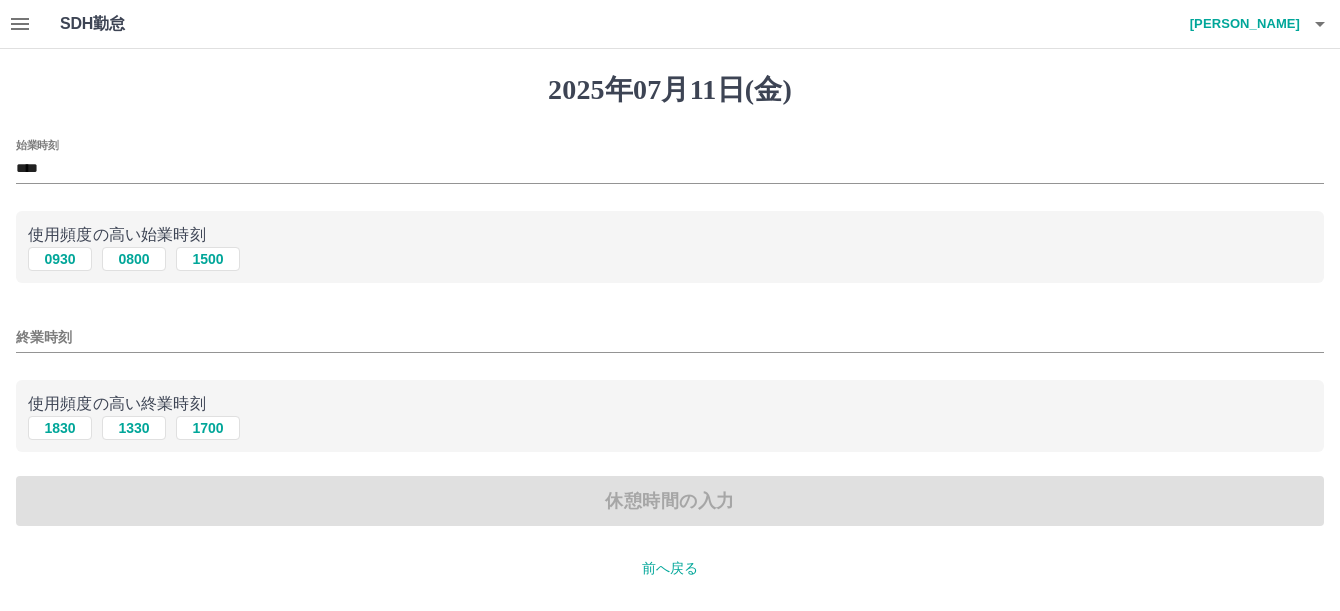 click on "終業時刻" at bounding box center [670, 337] 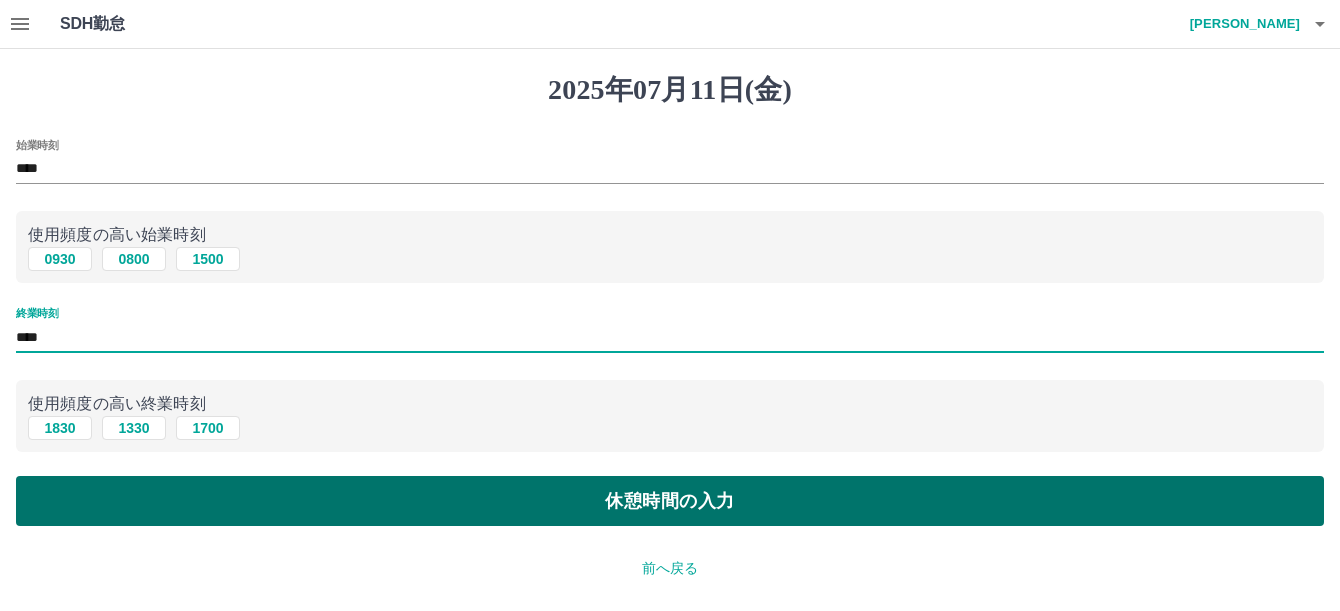 type on "****" 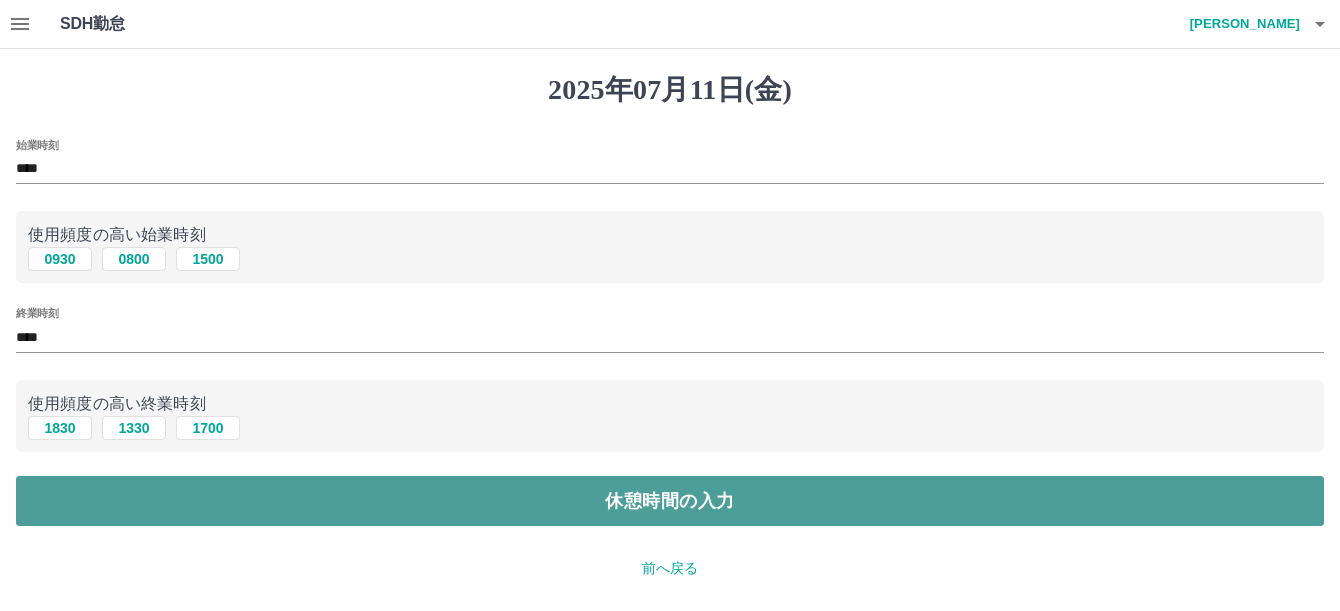 click on "休憩時間の入力" at bounding box center (670, 501) 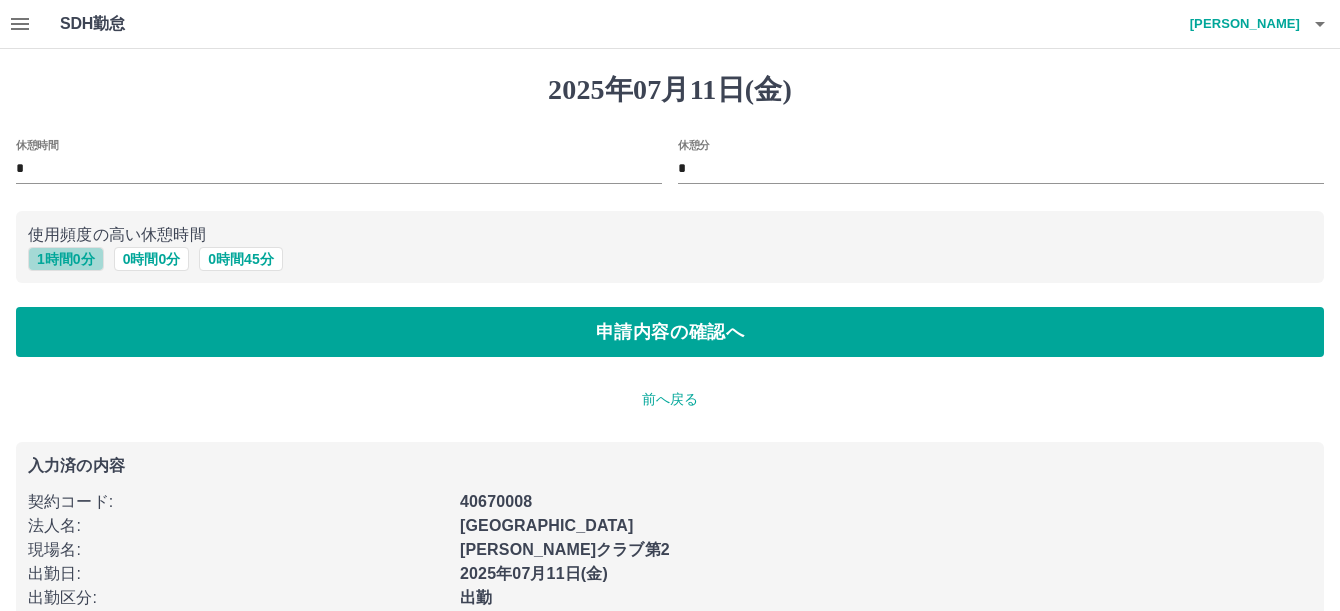 click on "1 時間 0 分" at bounding box center [66, 259] 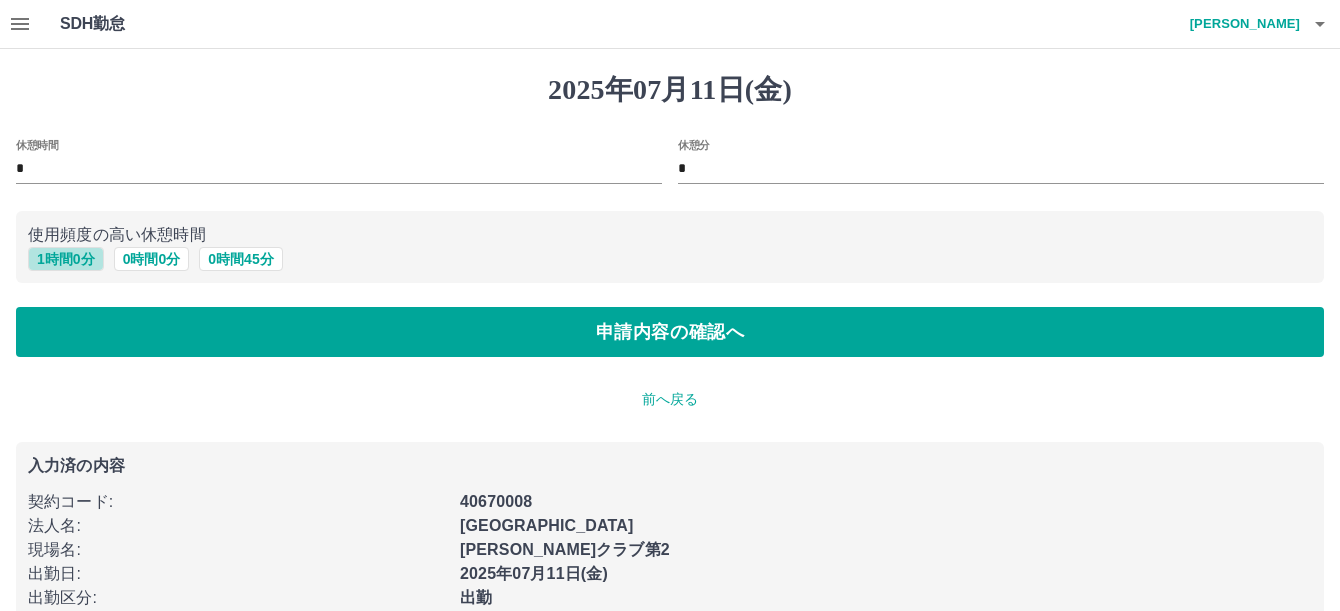 type on "*" 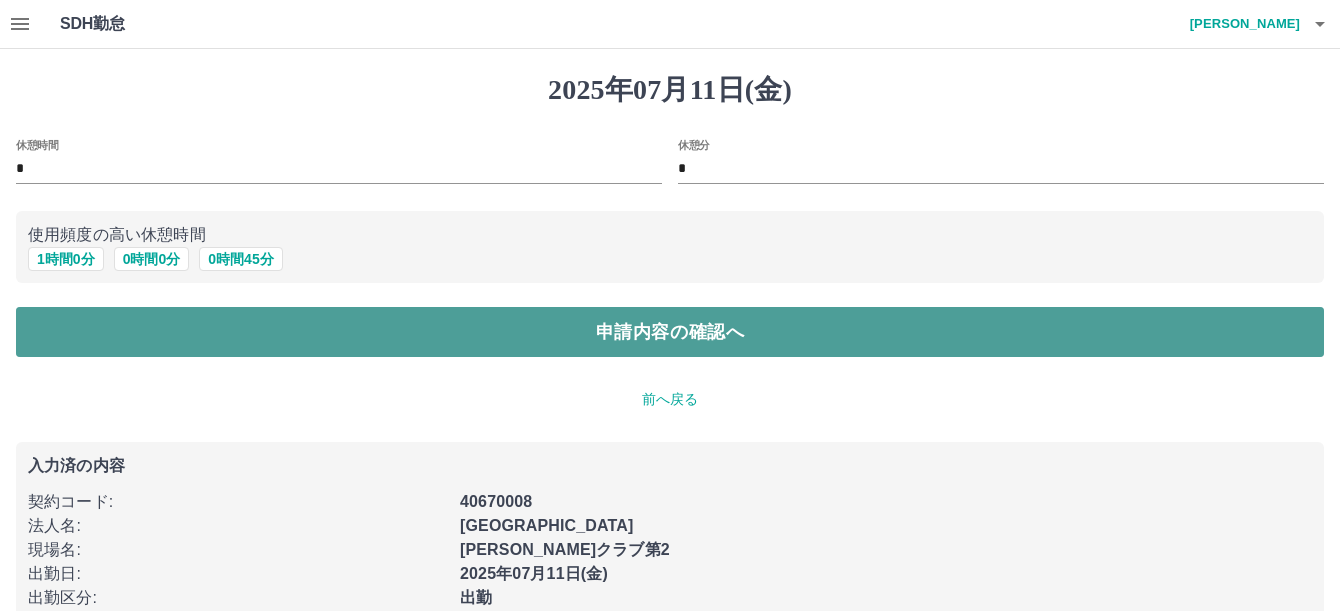 click on "申請内容の確認へ" at bounding box center [670, 332] 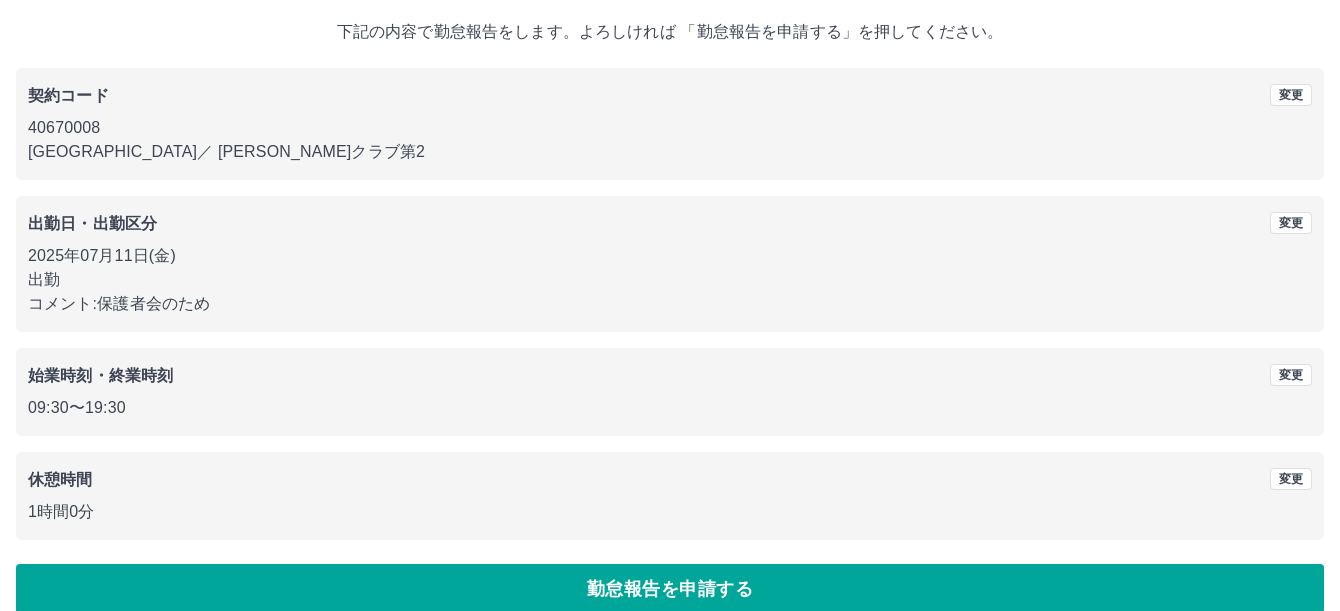 scroll, scrollTop: 138, scrollLeft: 0, axis: vertical 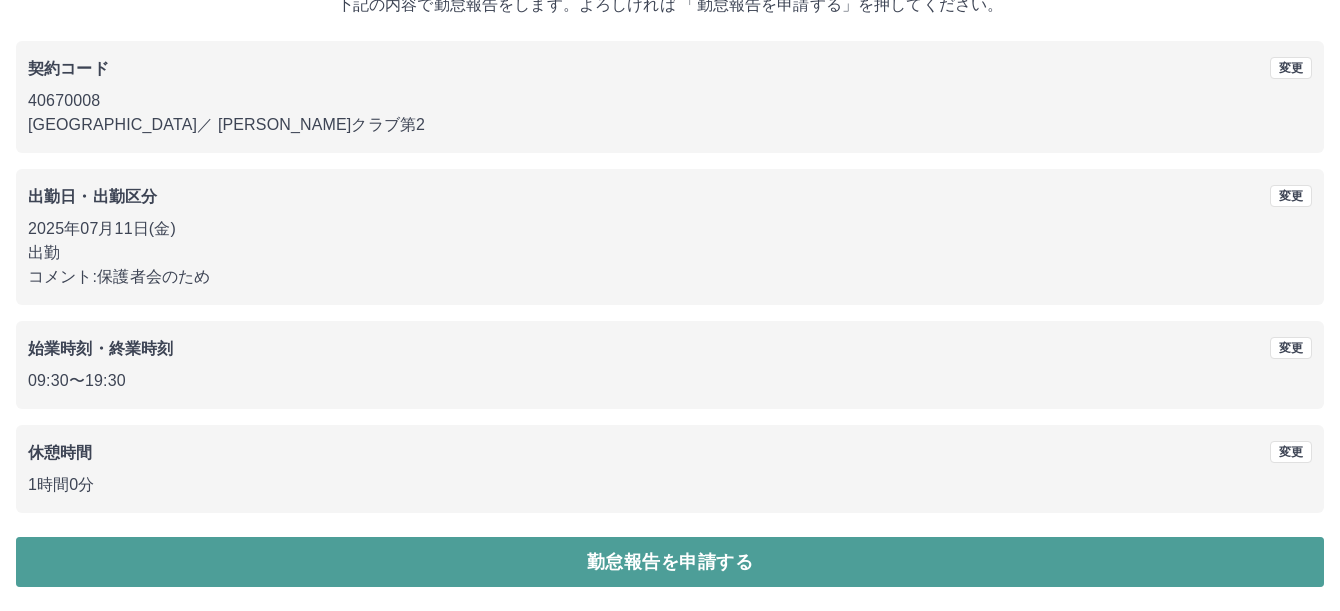 click on "勤怠報告を申請する" at bounding box center (670, 562) 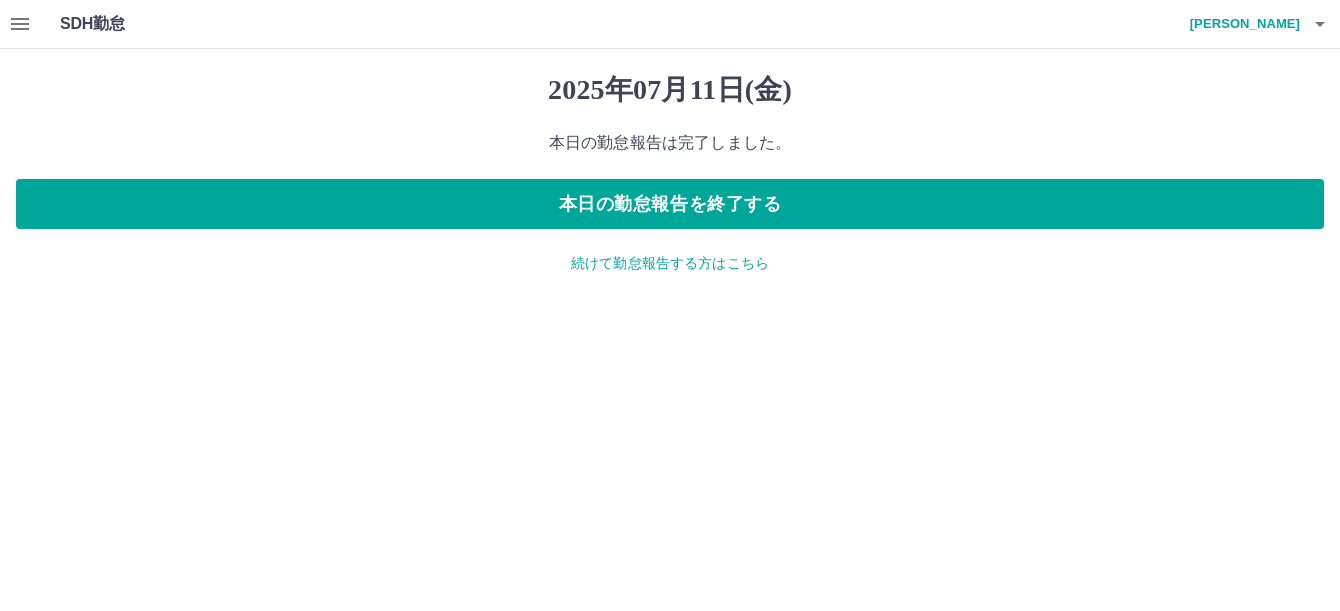 scroll, scrollTop: 0, scrollLeft: 0, axis: both 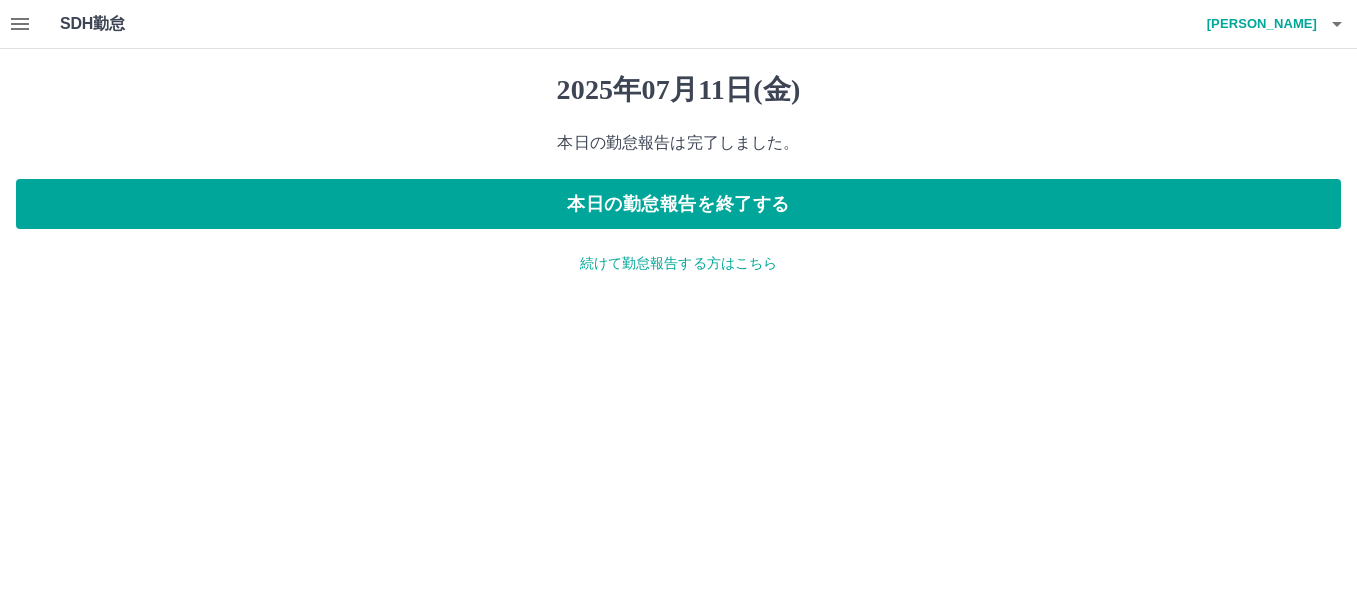 click 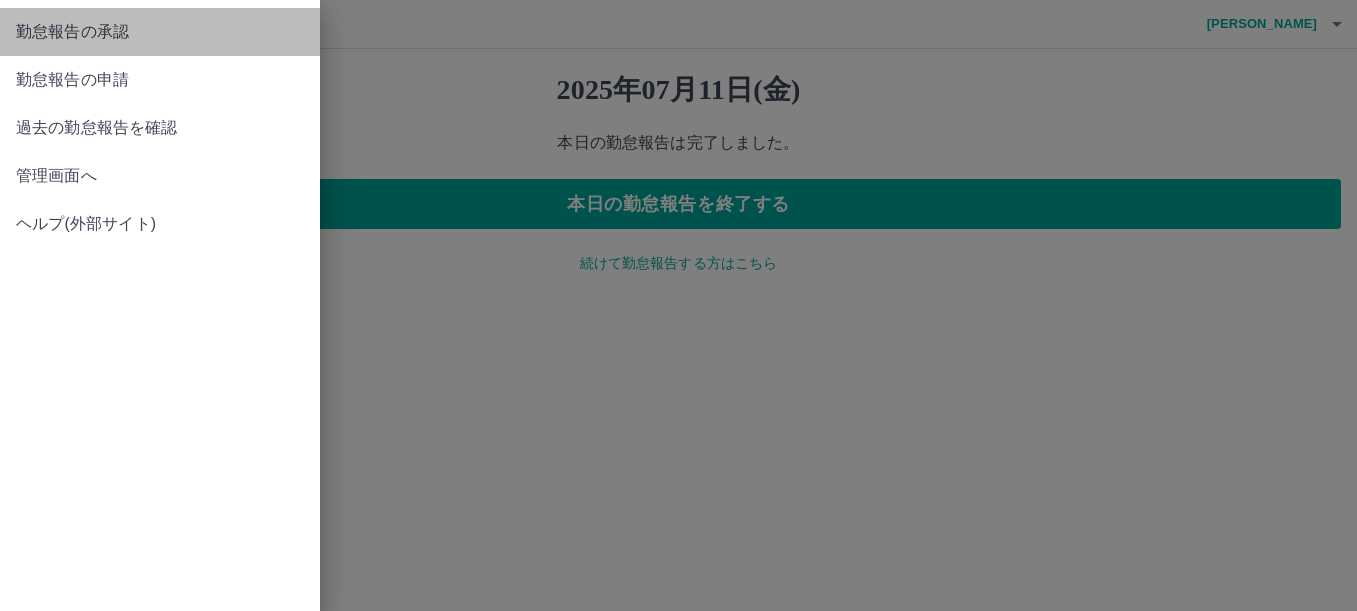 click on "勤怠報告の承認" at bounding box center (160, 32) 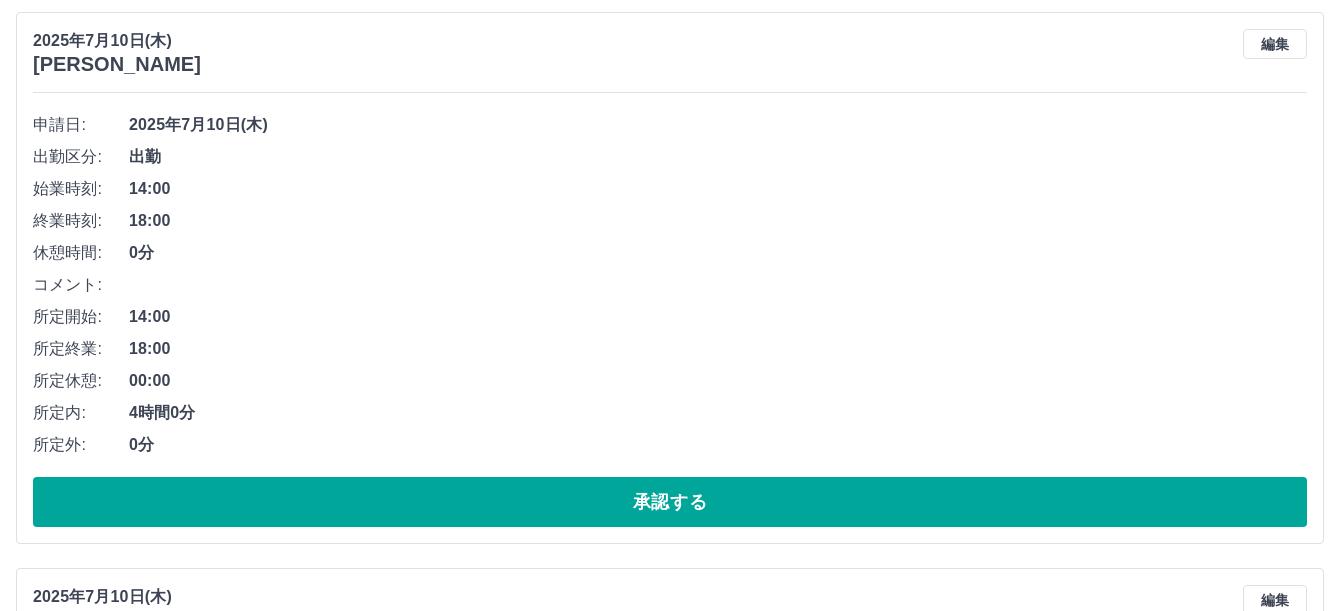 scroll, scrollTop: 804, scrollLeft: 0, axis: vertical 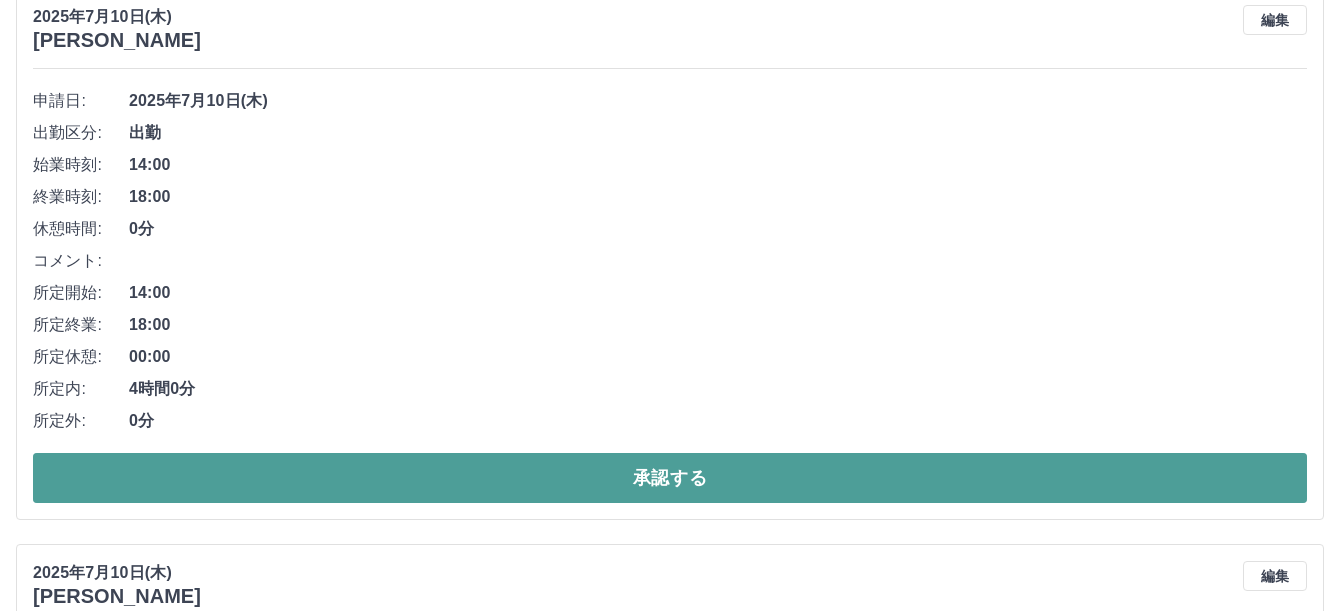 click on "承認する" at bounding box center [670, 478] 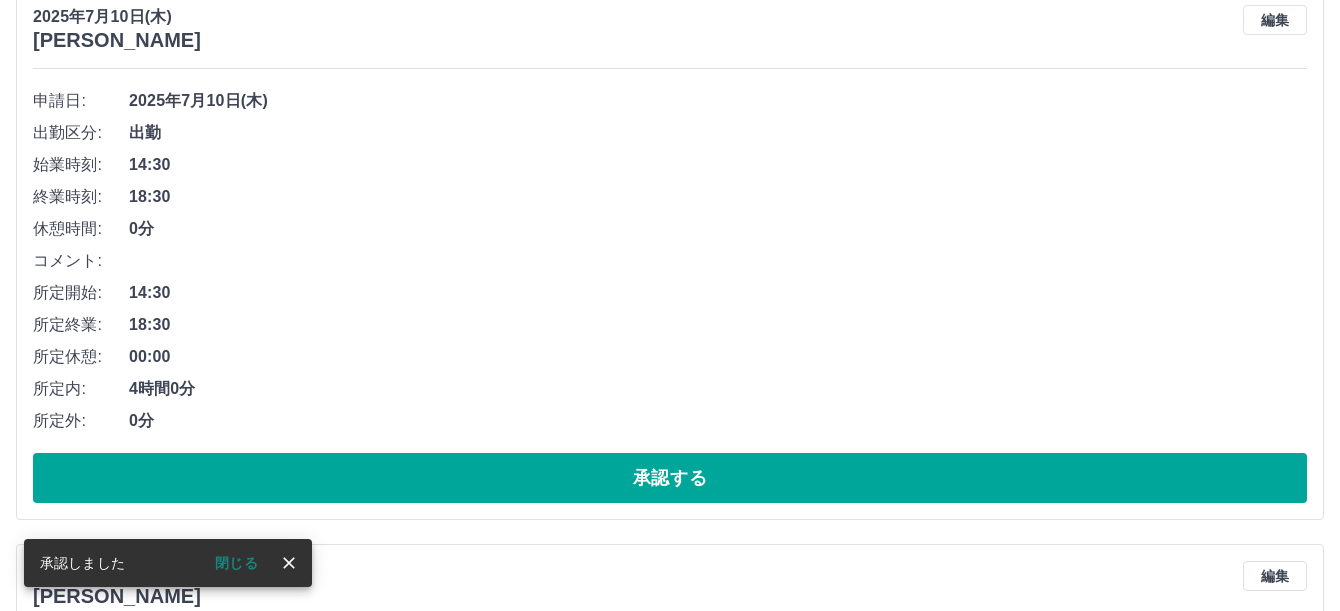 scroll, scrollTop: 248, scrollLeft: 0, axis: vertical 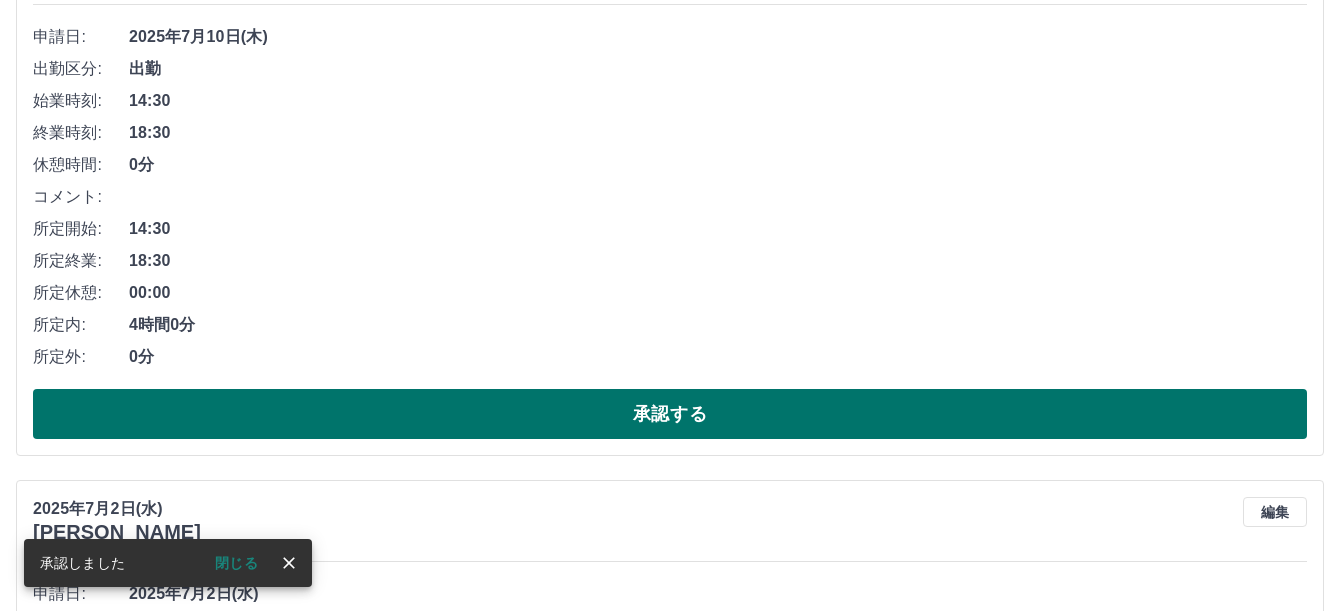 click on "承認する" at bounding box center [670, 414] 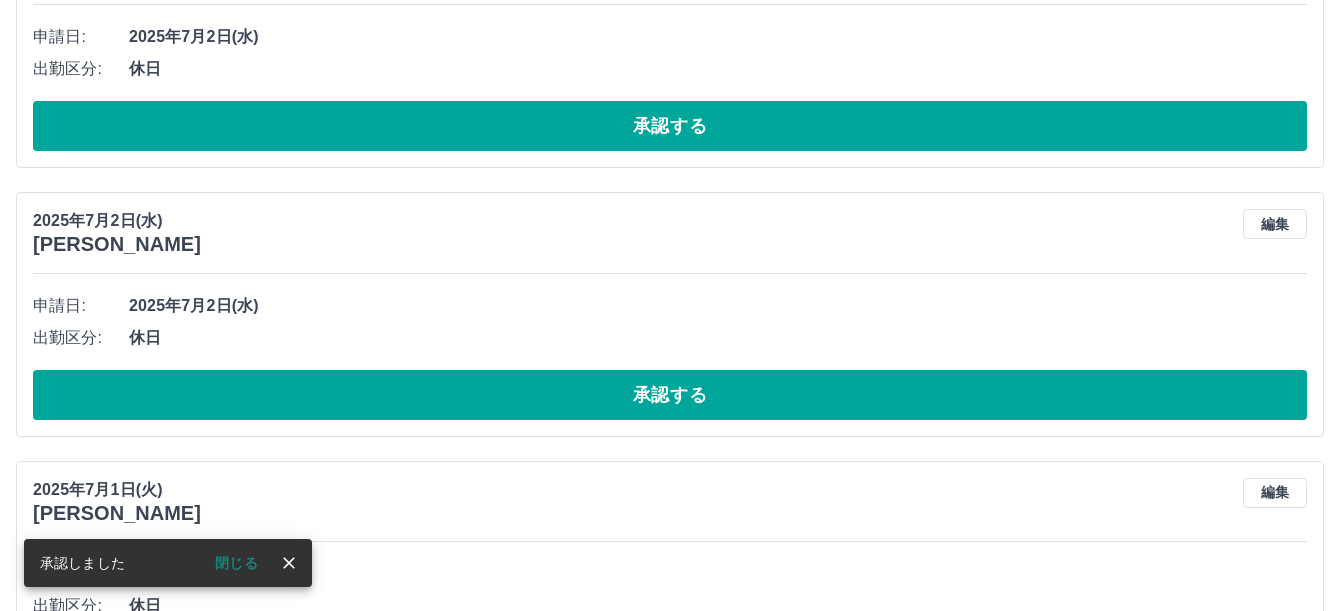 scroll, scrollTop: 312, scrollLeft: 0, axis: vertical 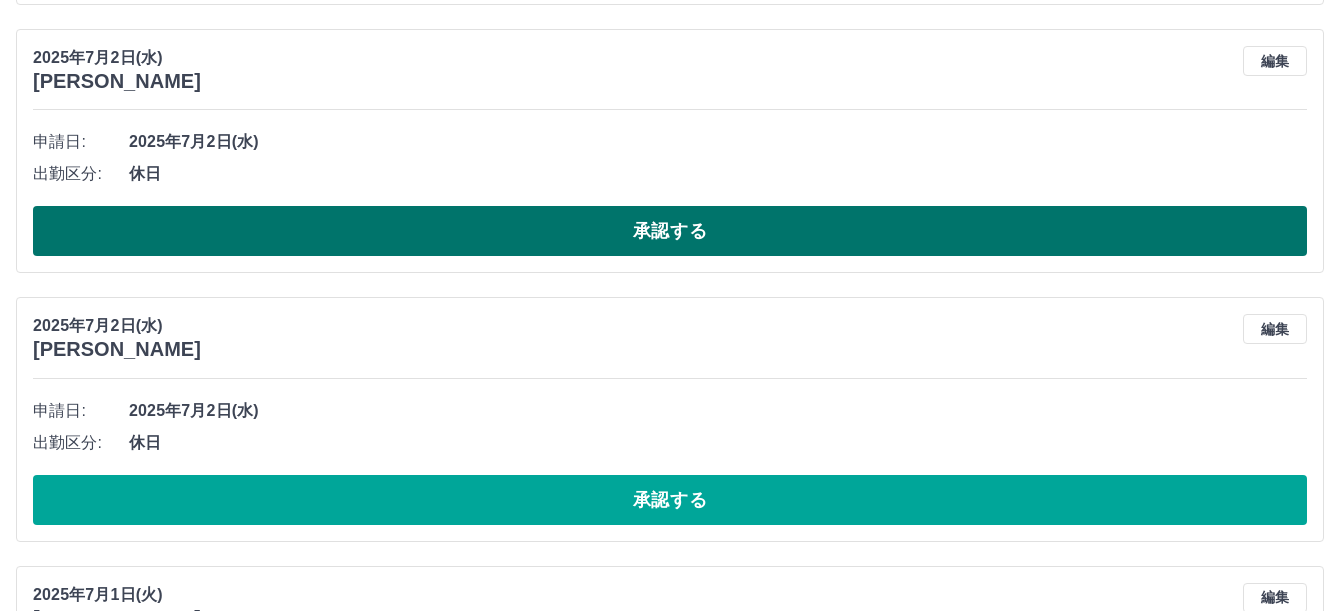 click on "承認する" at bounding box center [670, 231] 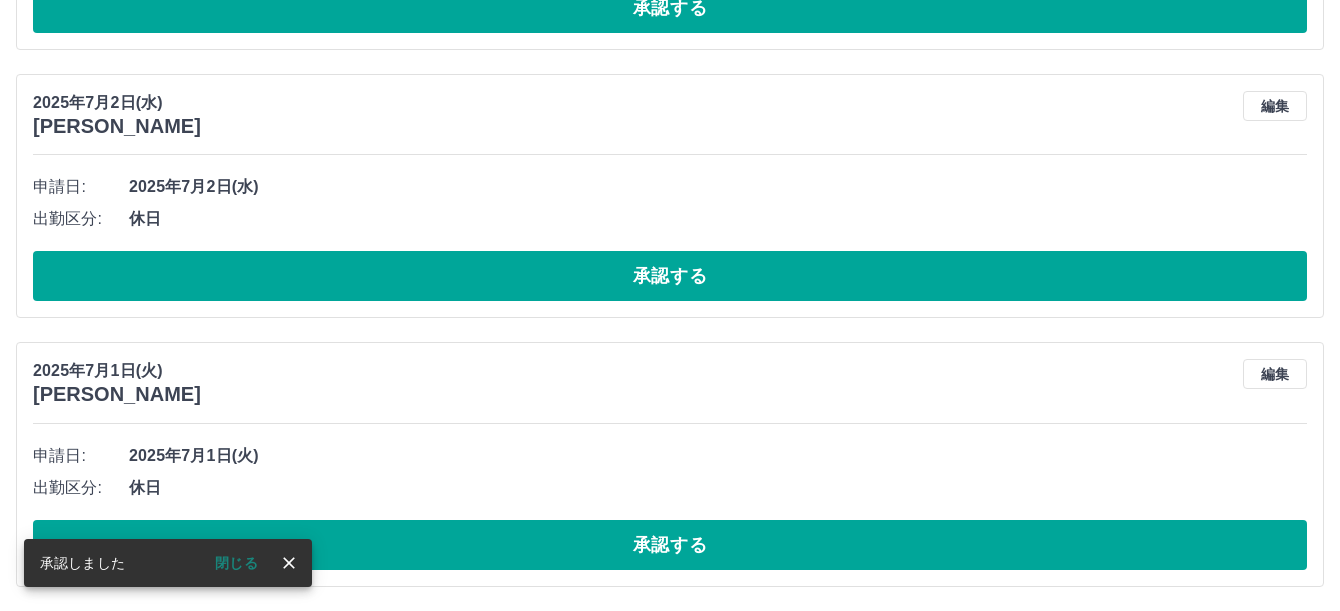 scroll, scrollTop: 720, scrollLeft: 0, axis: vertical 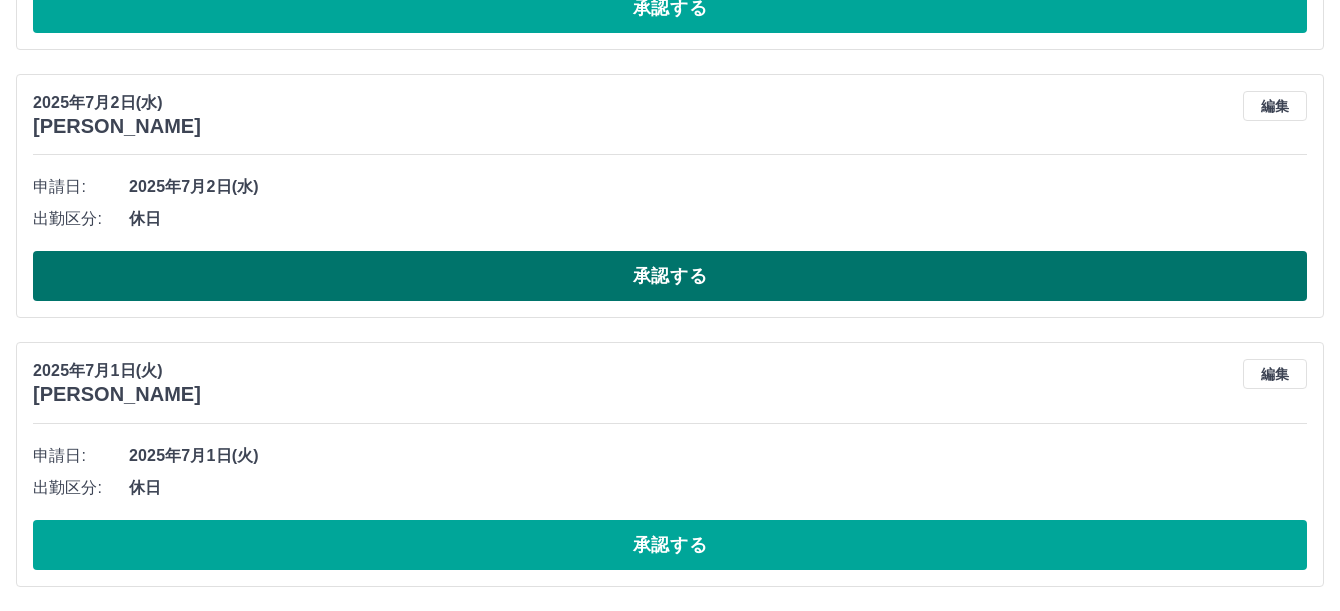 click on "承認する" at bounding box center (670, 276) 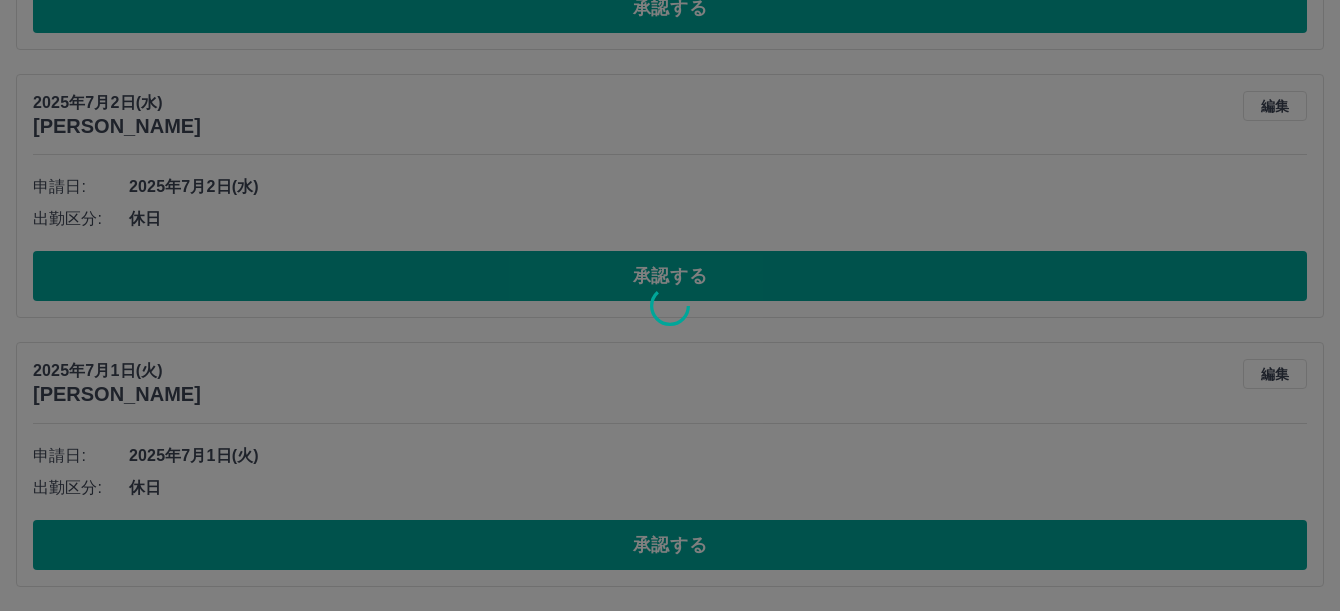 scroll, scrollTop: 451, scrollLeft: 0, axis: vertical 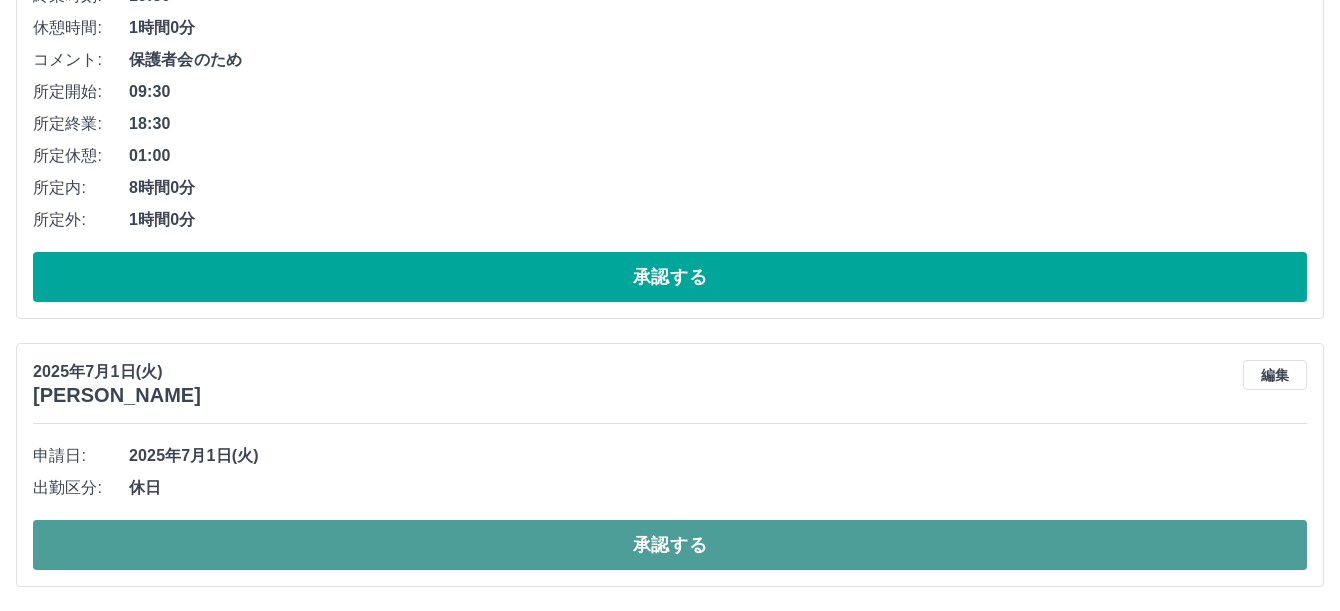 click on "承認する" at bounding box center [670, 545] 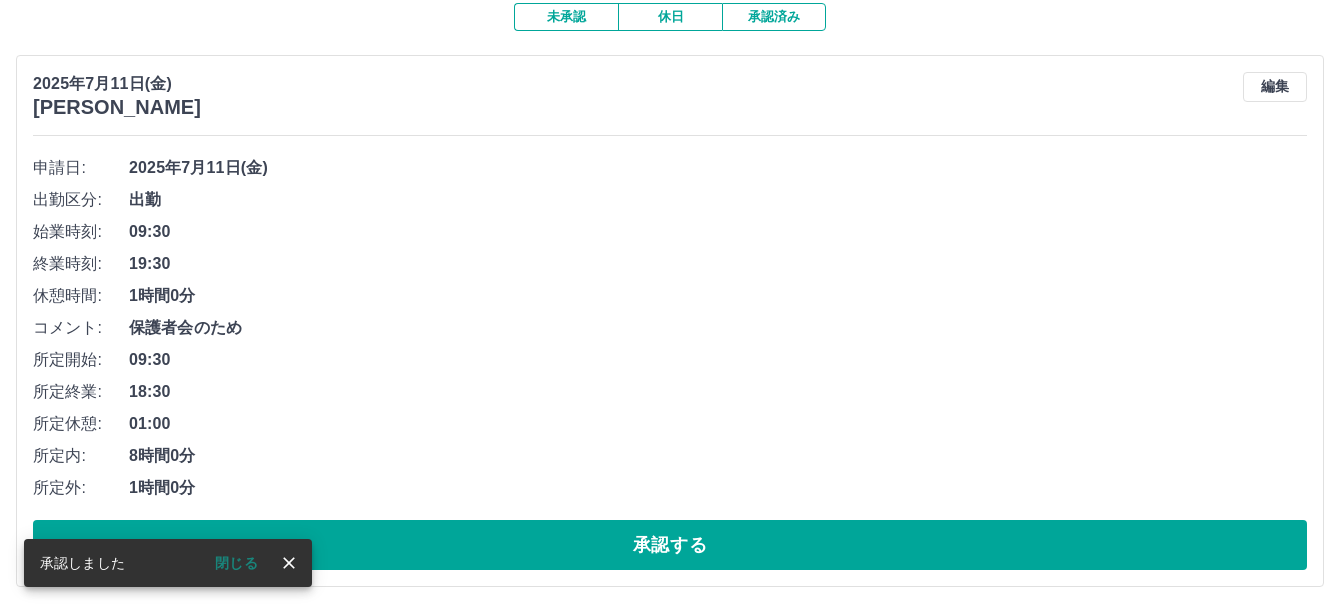 scroll, scrollTop: 183, scrollLeft: 0, axis: vertical 